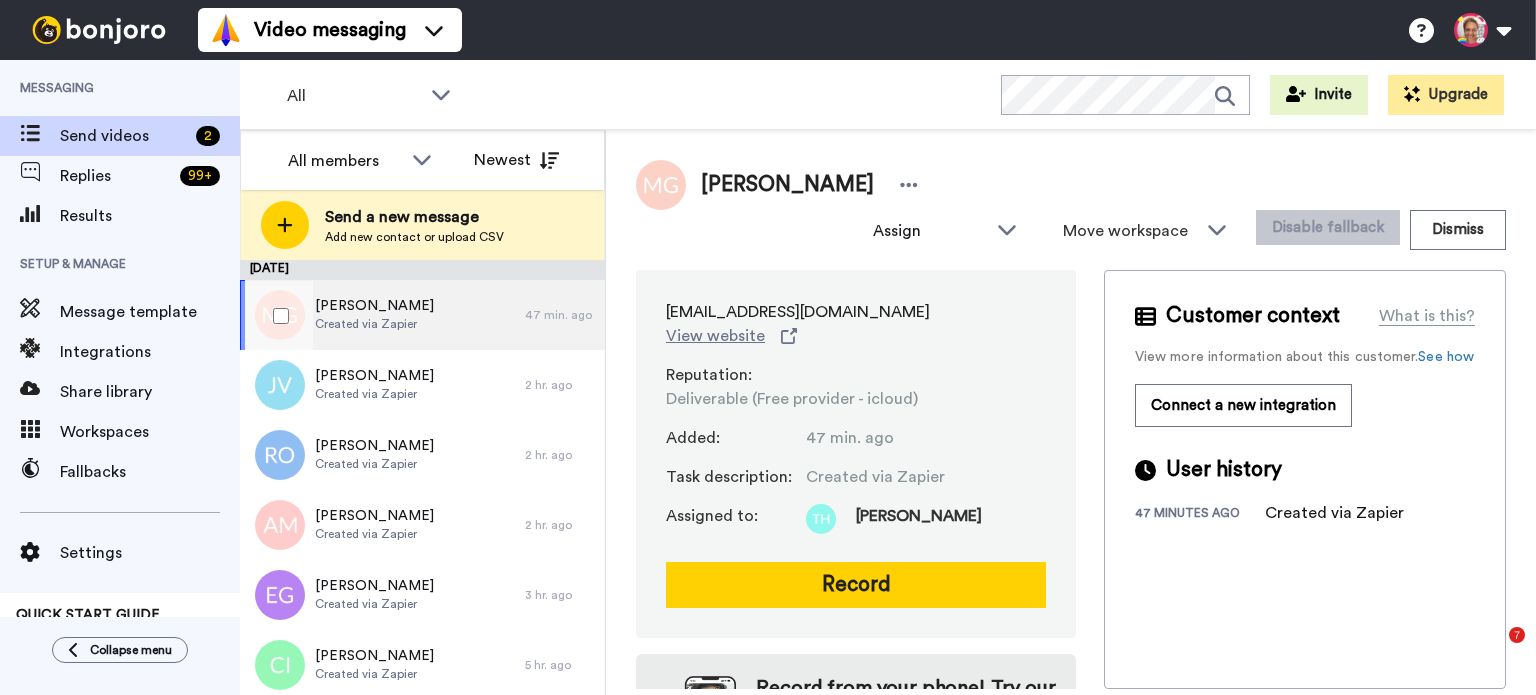 scroll, scrollTop: 0, scrollLeft: 0, axis: both 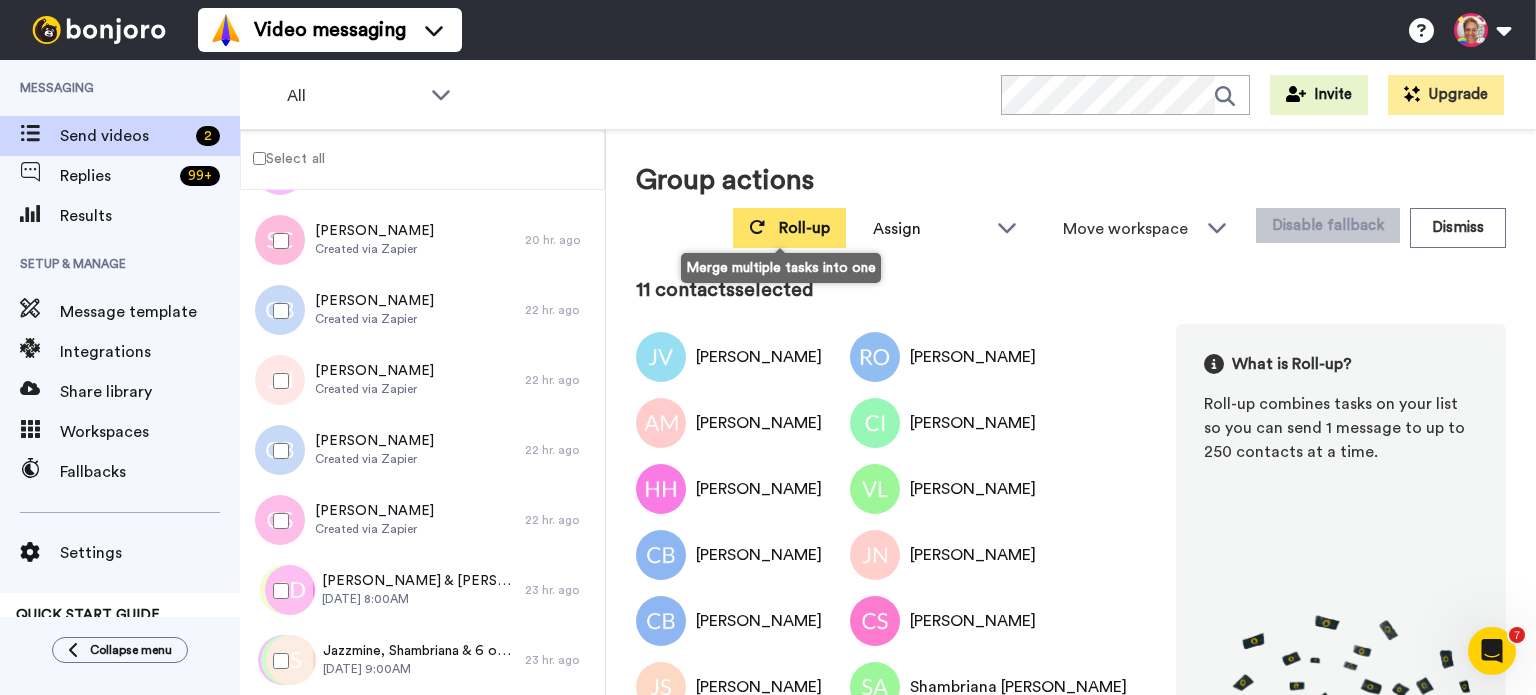 click on "Roll-up" at bounding box center (789, 228) 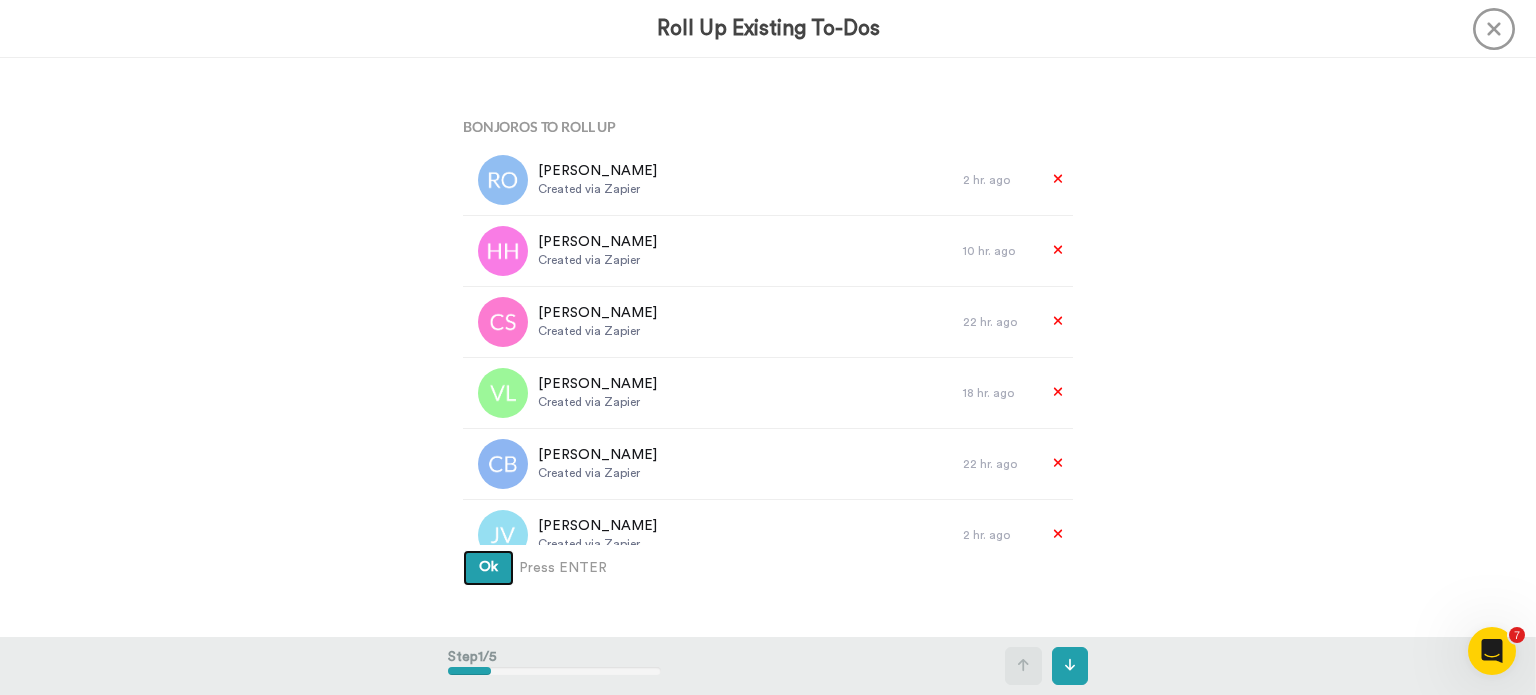 click on "Ok" at bounding box center [488, 567] 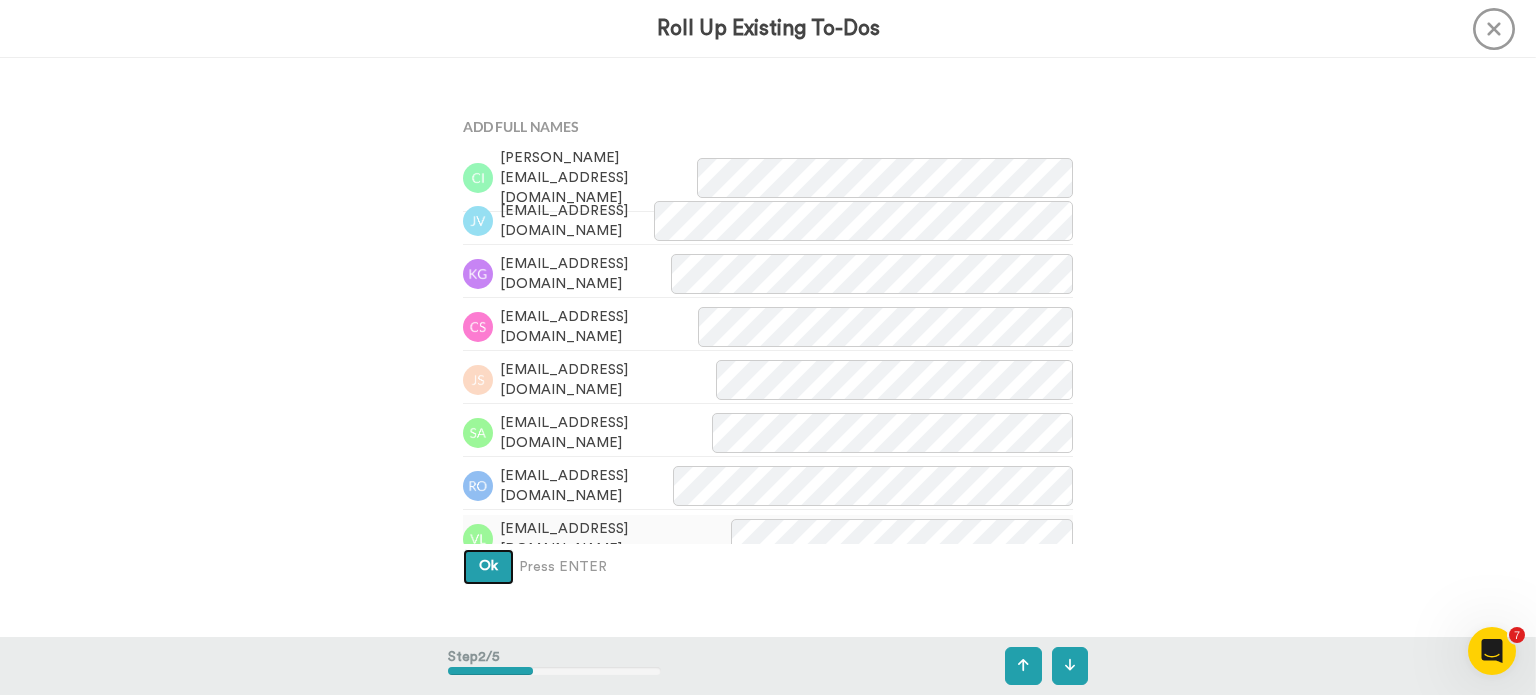 click on "Ok" at bounding box center (488, 567) 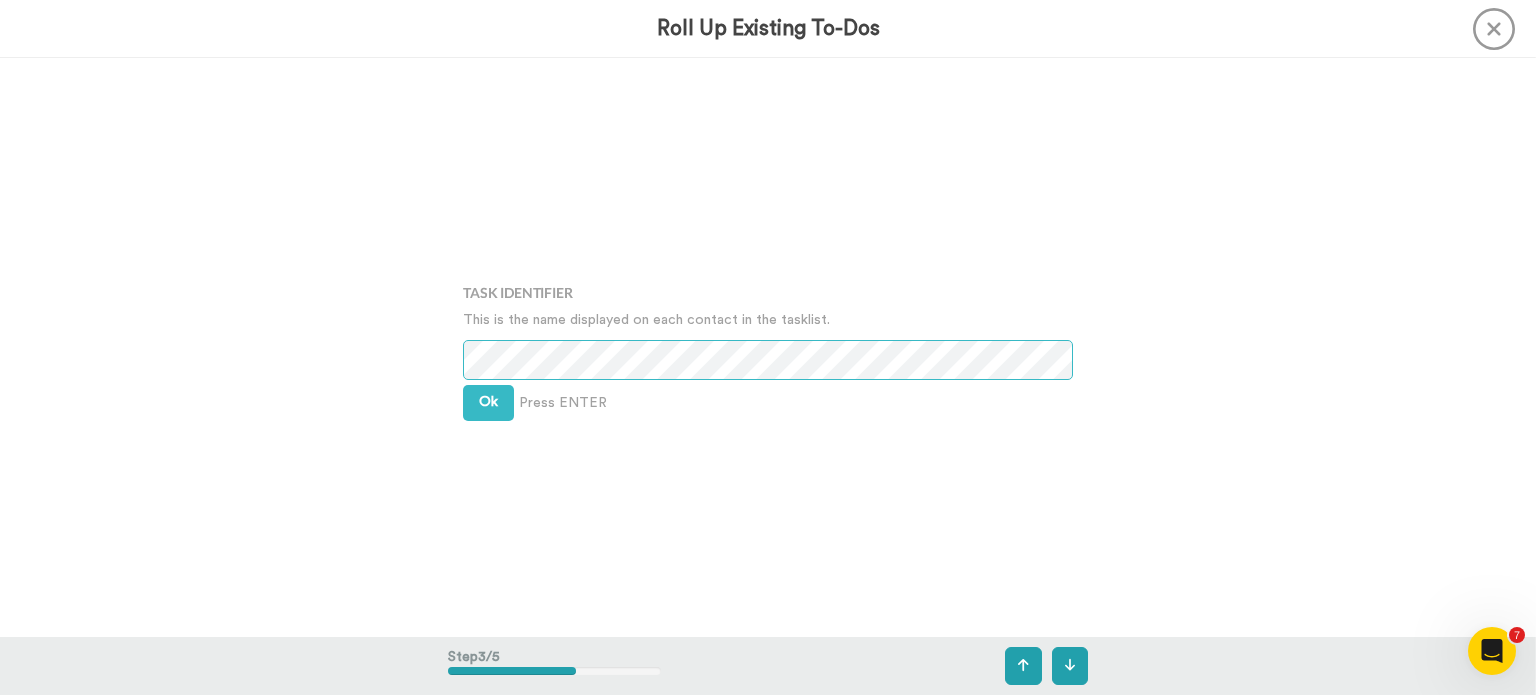 scroll, scrollTop: 1158, scrollLeft: 0, axis: vertical 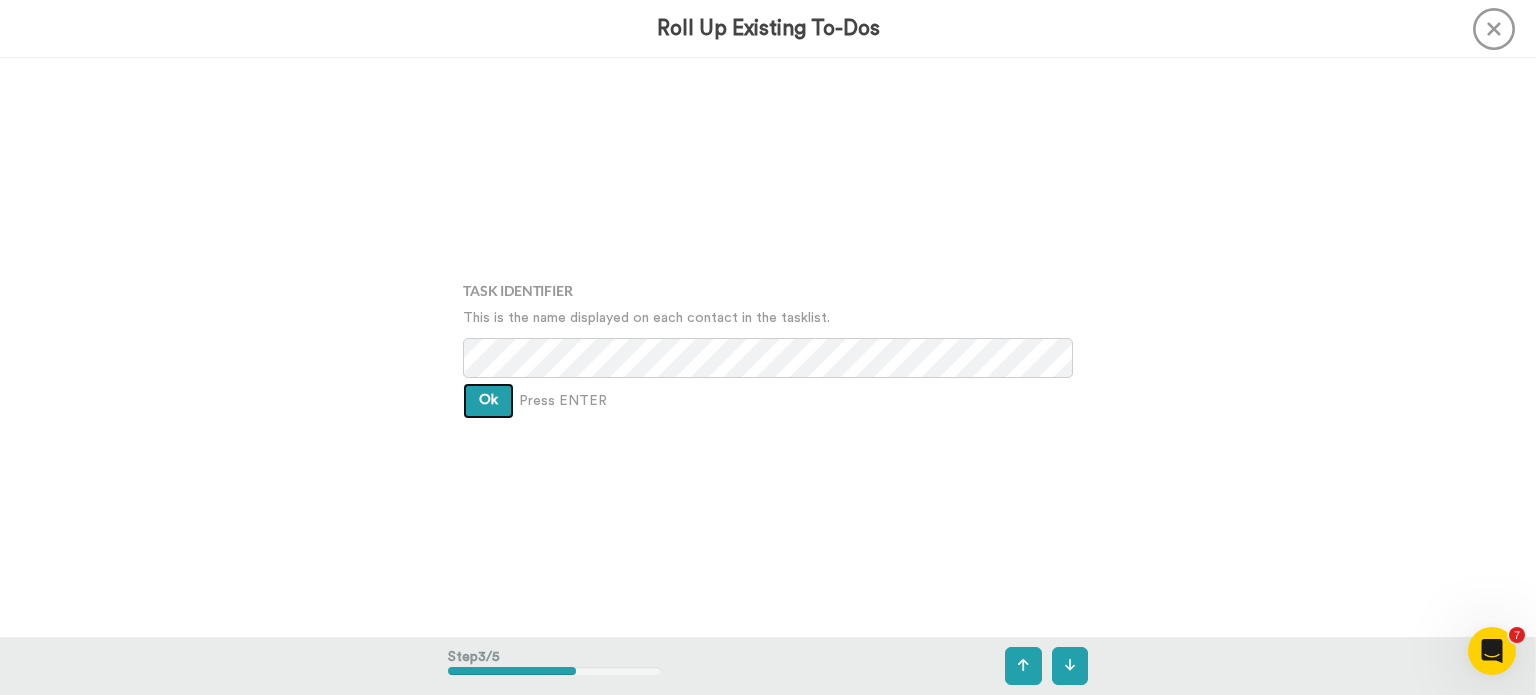 click on "Ok" at bounding box center [488, 401] 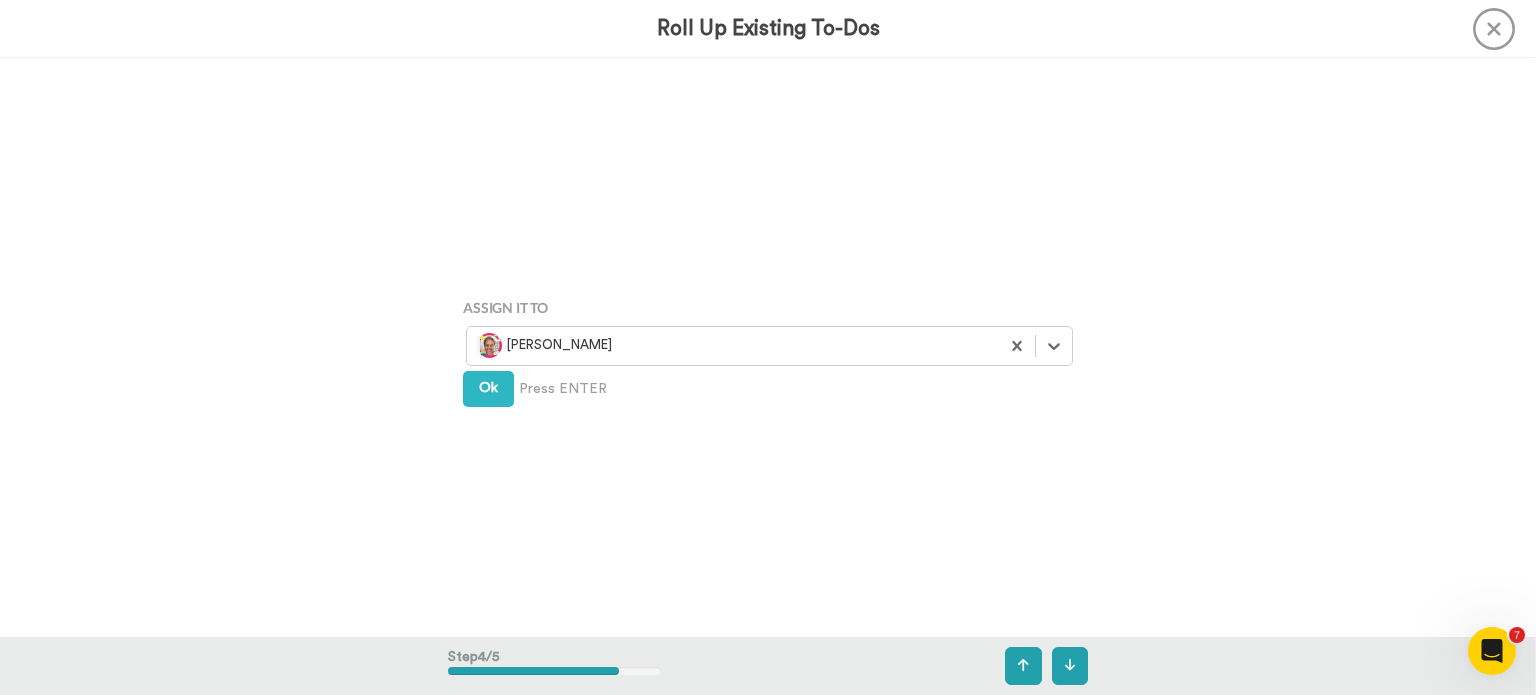 scroll, scrollTop: 1736, scrollLeft: 0, axis: vertical 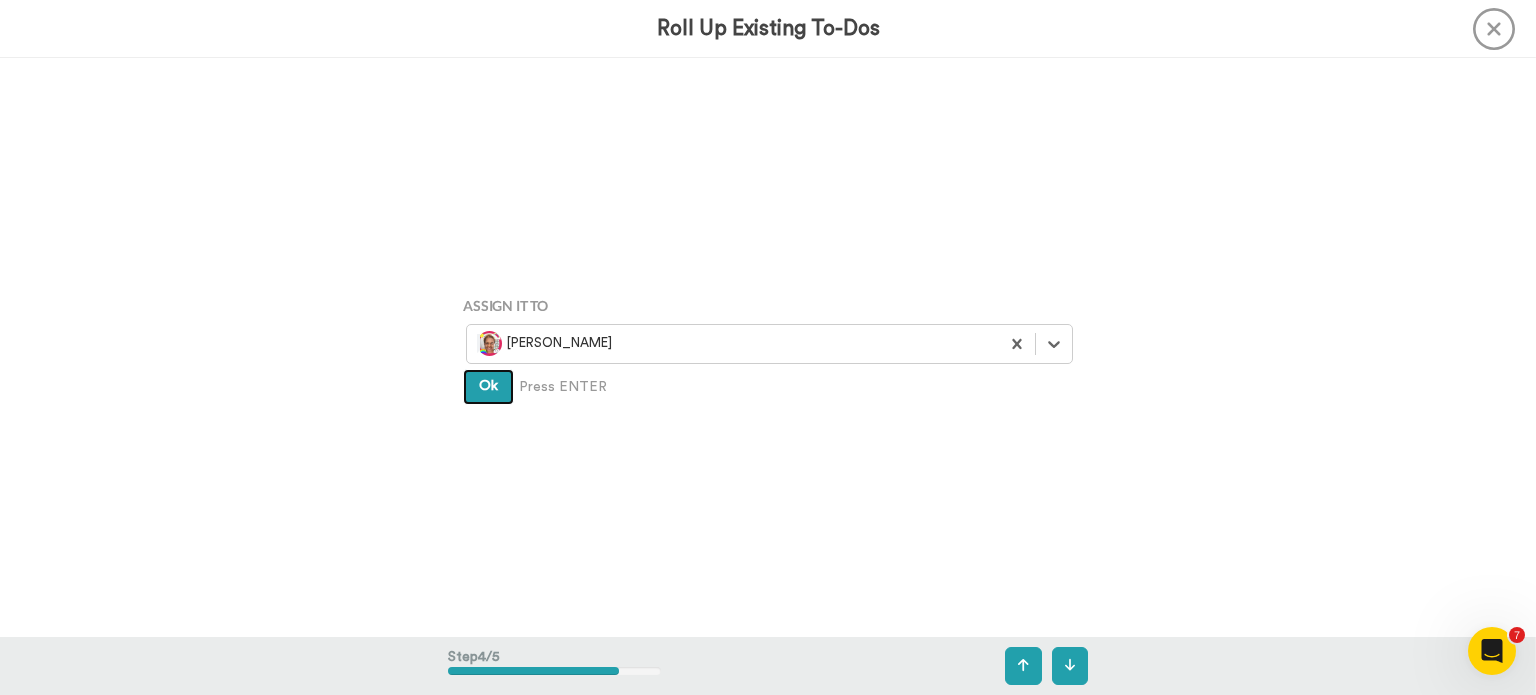 click on "Ok" at bounding box center [488, 387] 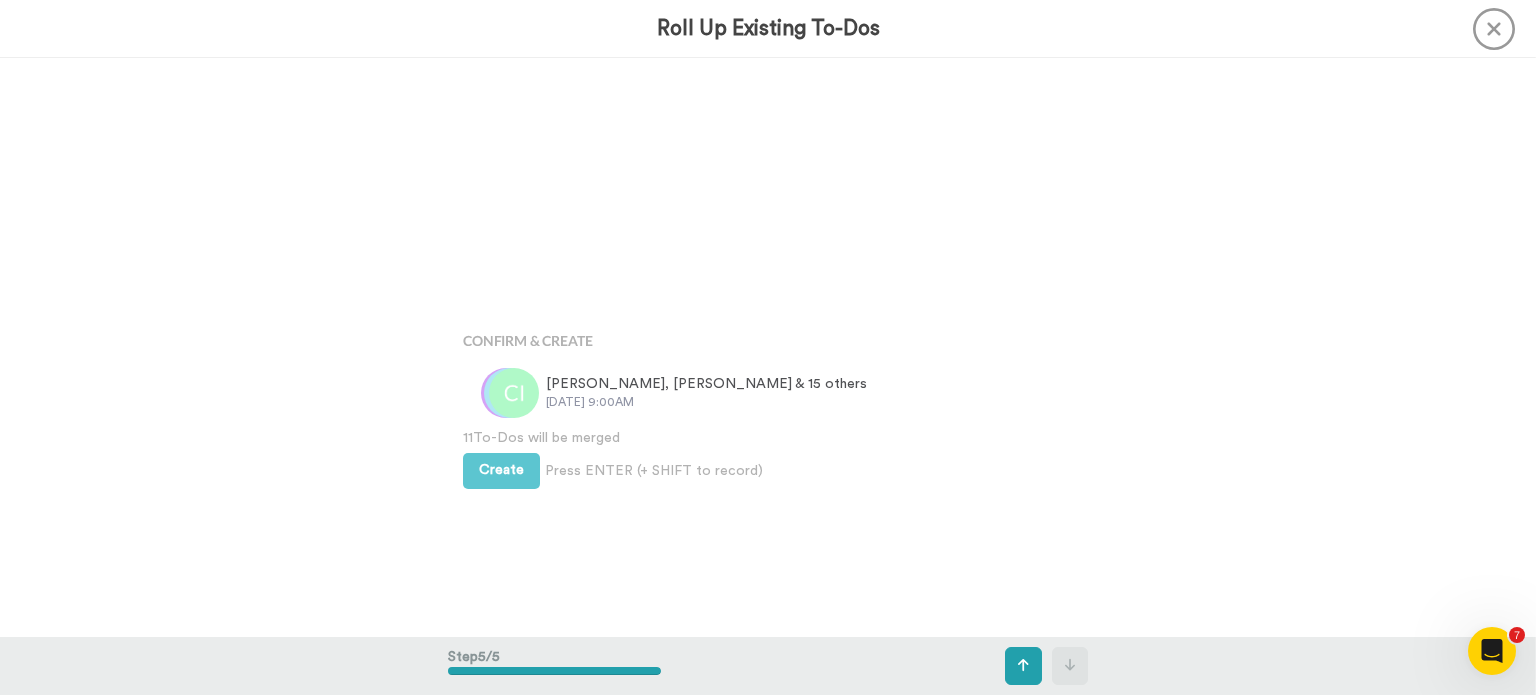 scroll, scrollTop: 2314, scrollLeft: 0, axis: vertical 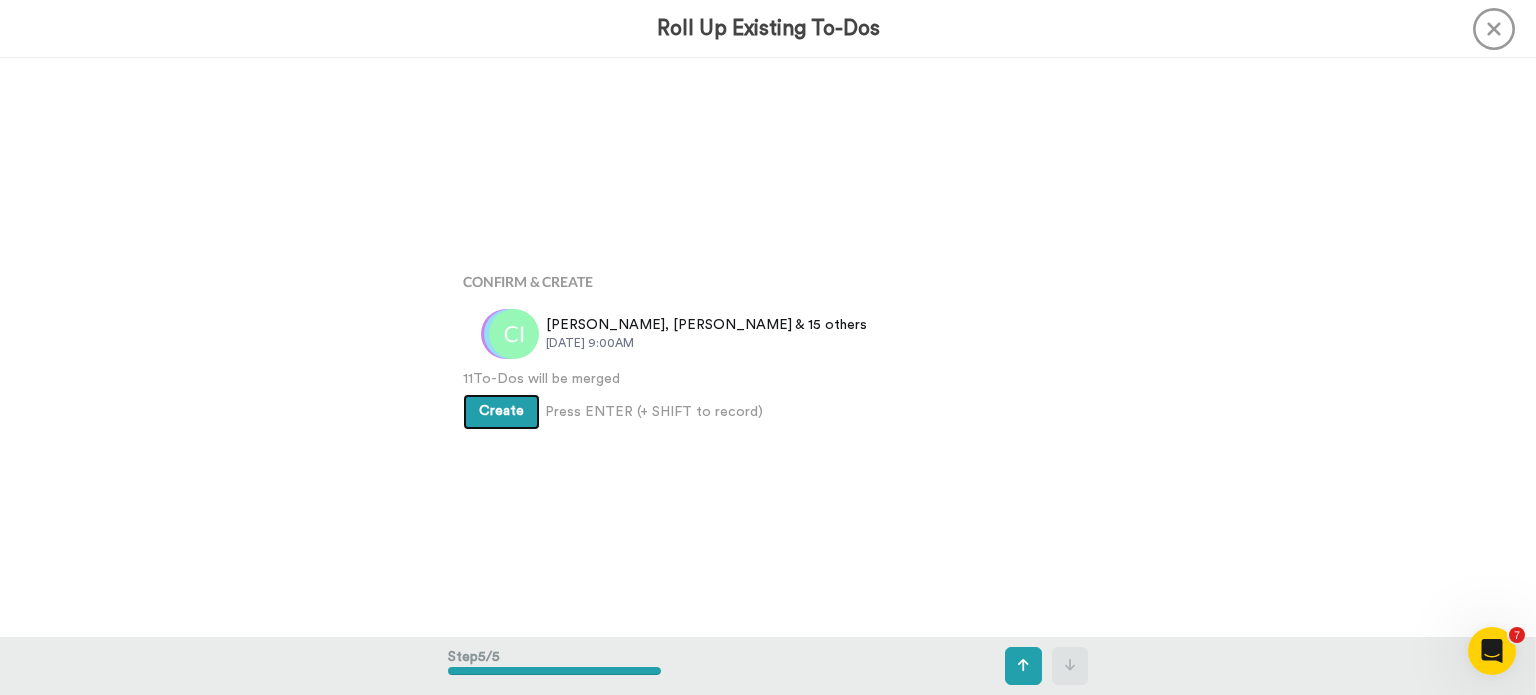 click on "Create" at bounding box center [501, 412] 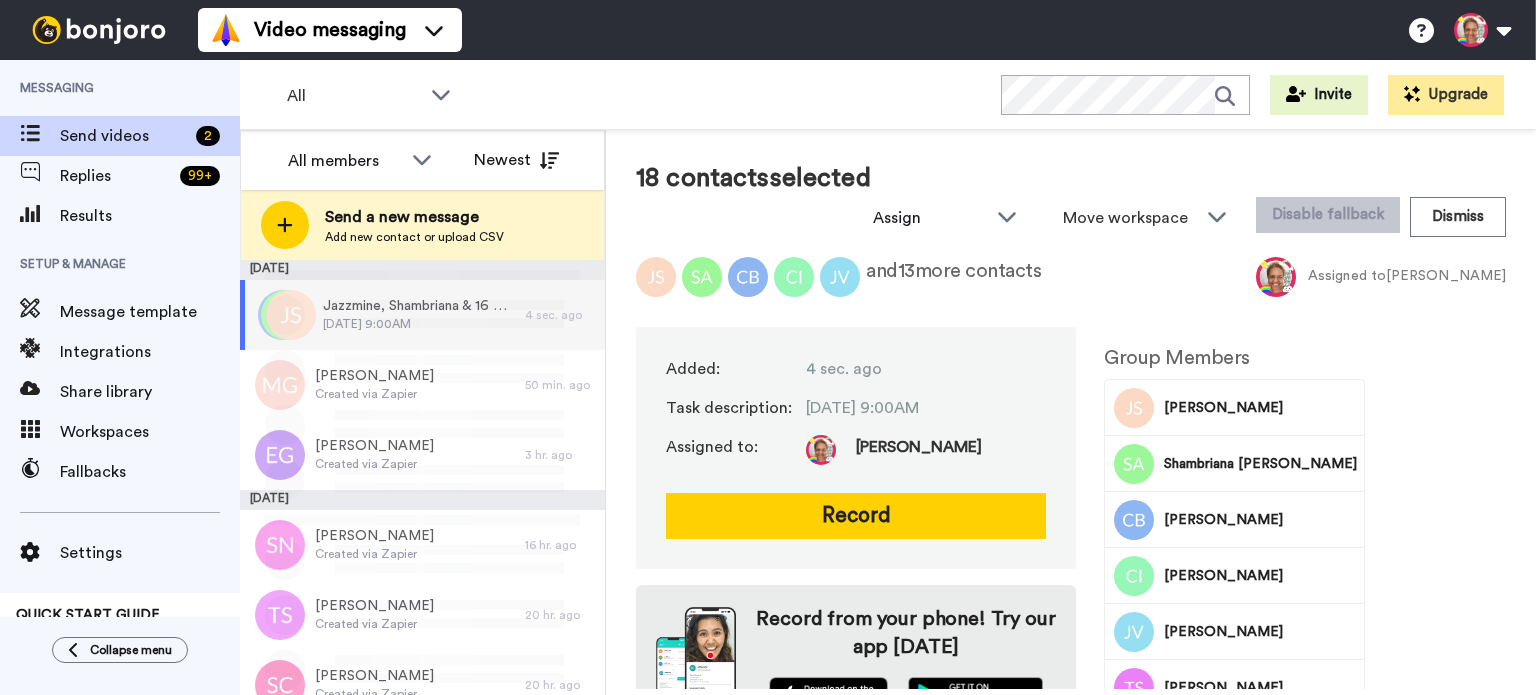 scroll, scrollTop: 0, scrollLeft: 0, axis: both 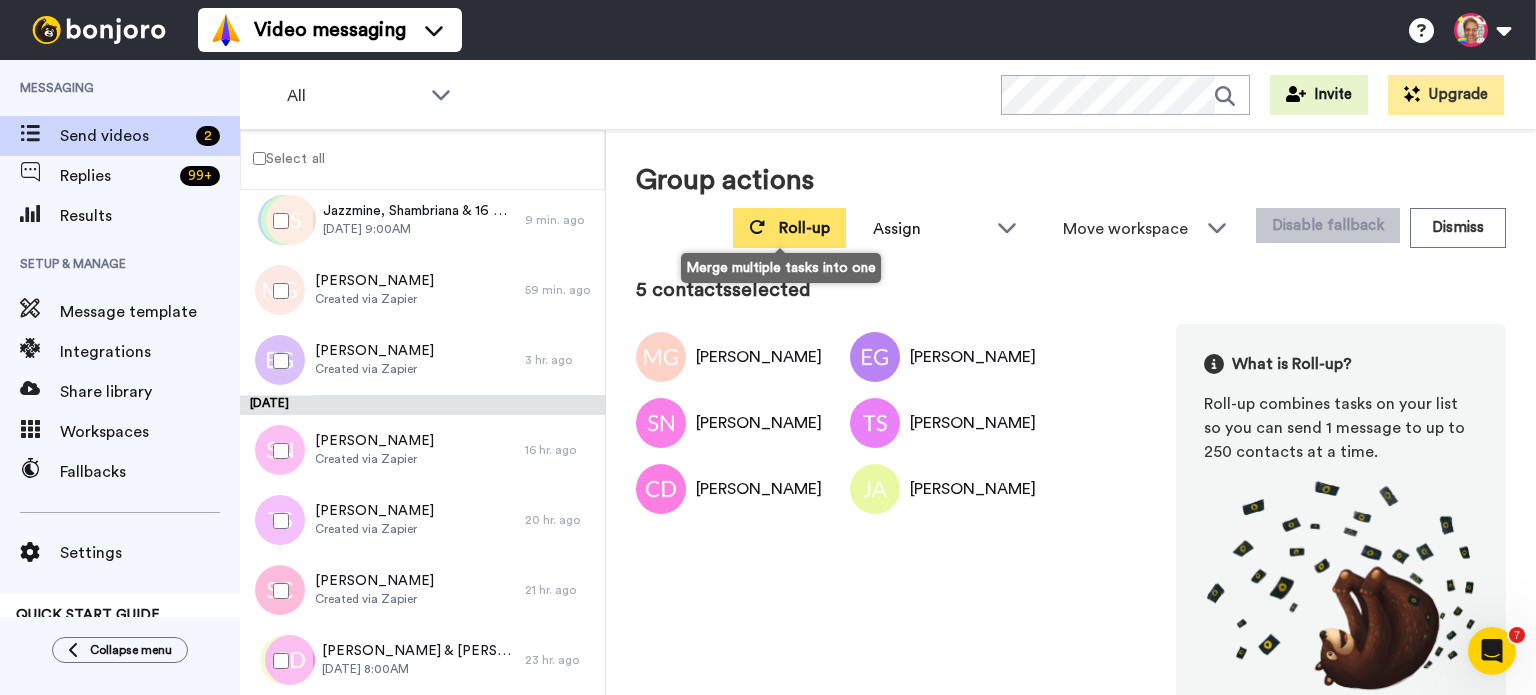 click on "Roll-up" at bounding box center (789, 228) 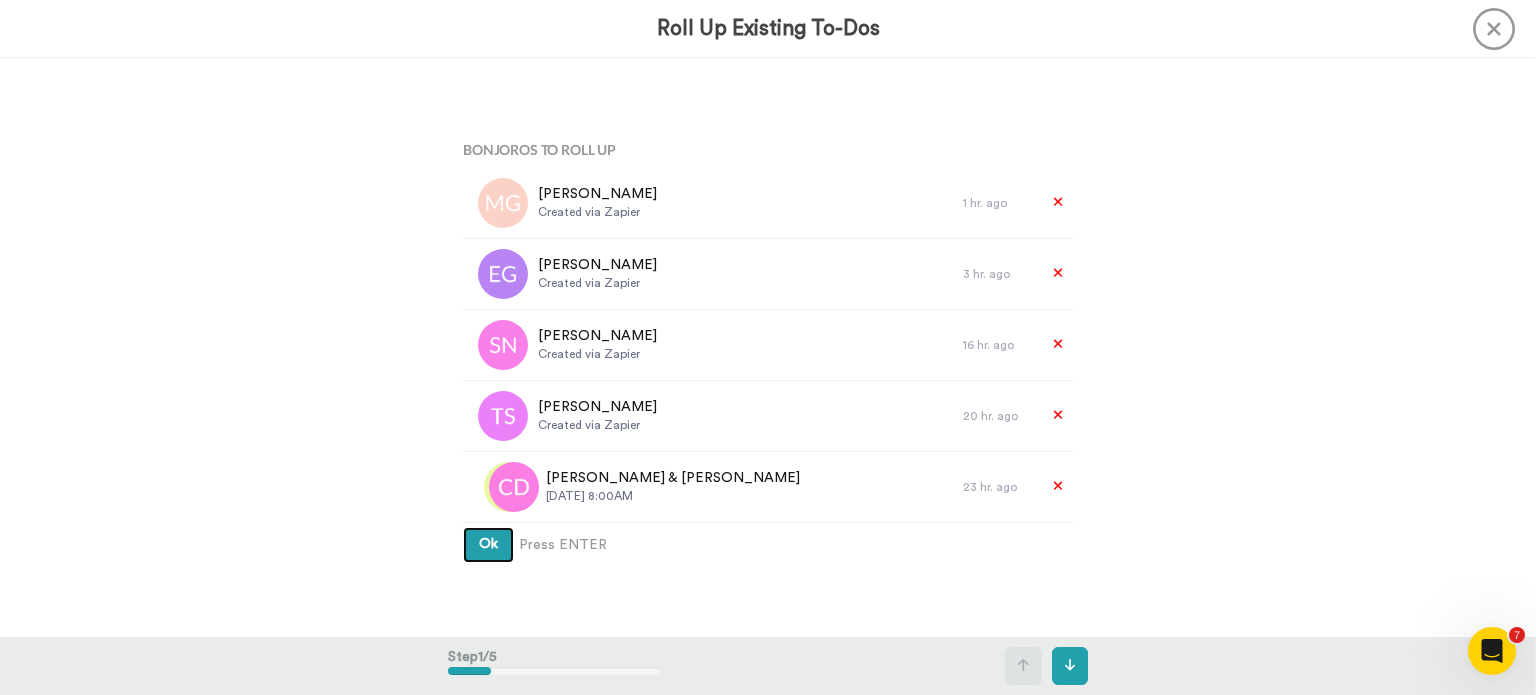 click on "Ok" at bounding box center (488, 545) 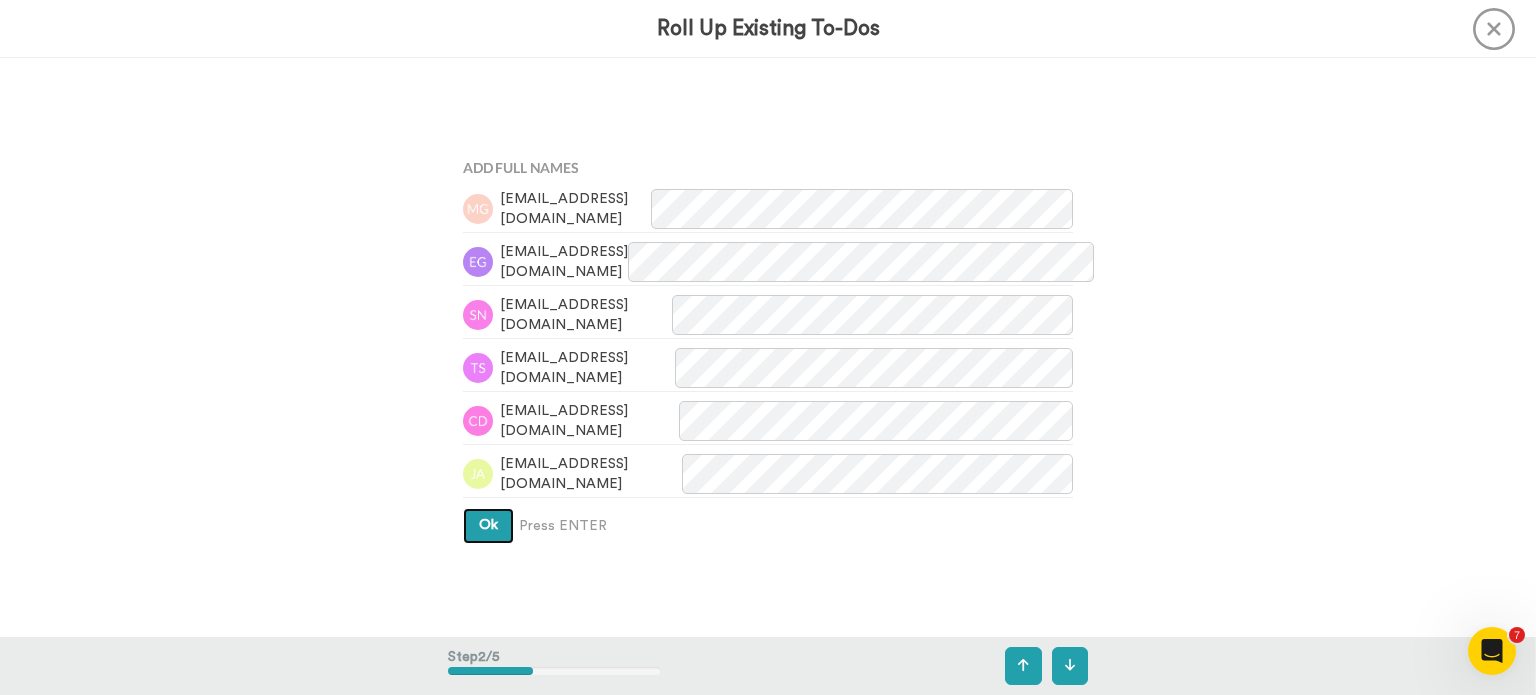 click on "Ok" at bounding box center [488, 526] 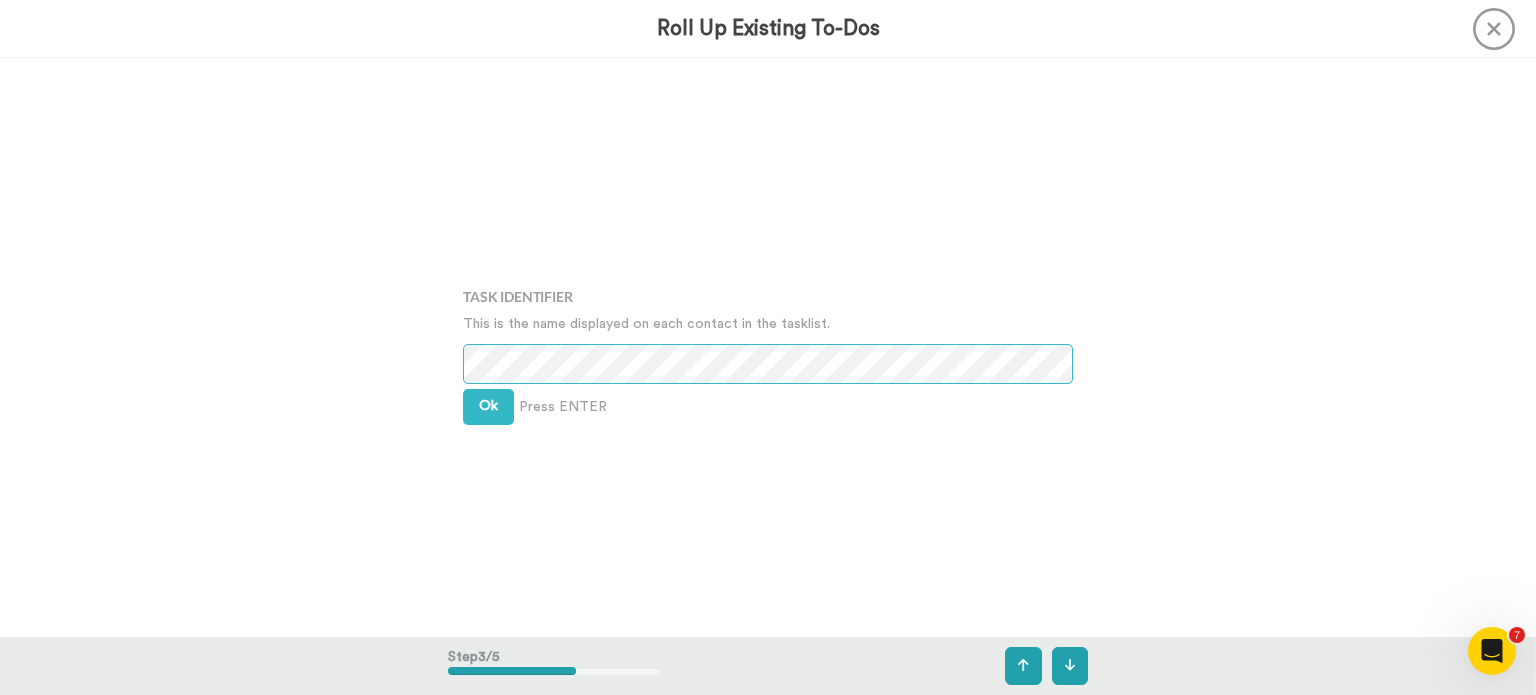 scroll, scrollTop: 1158, scrollLeft: 0, axis: vertical 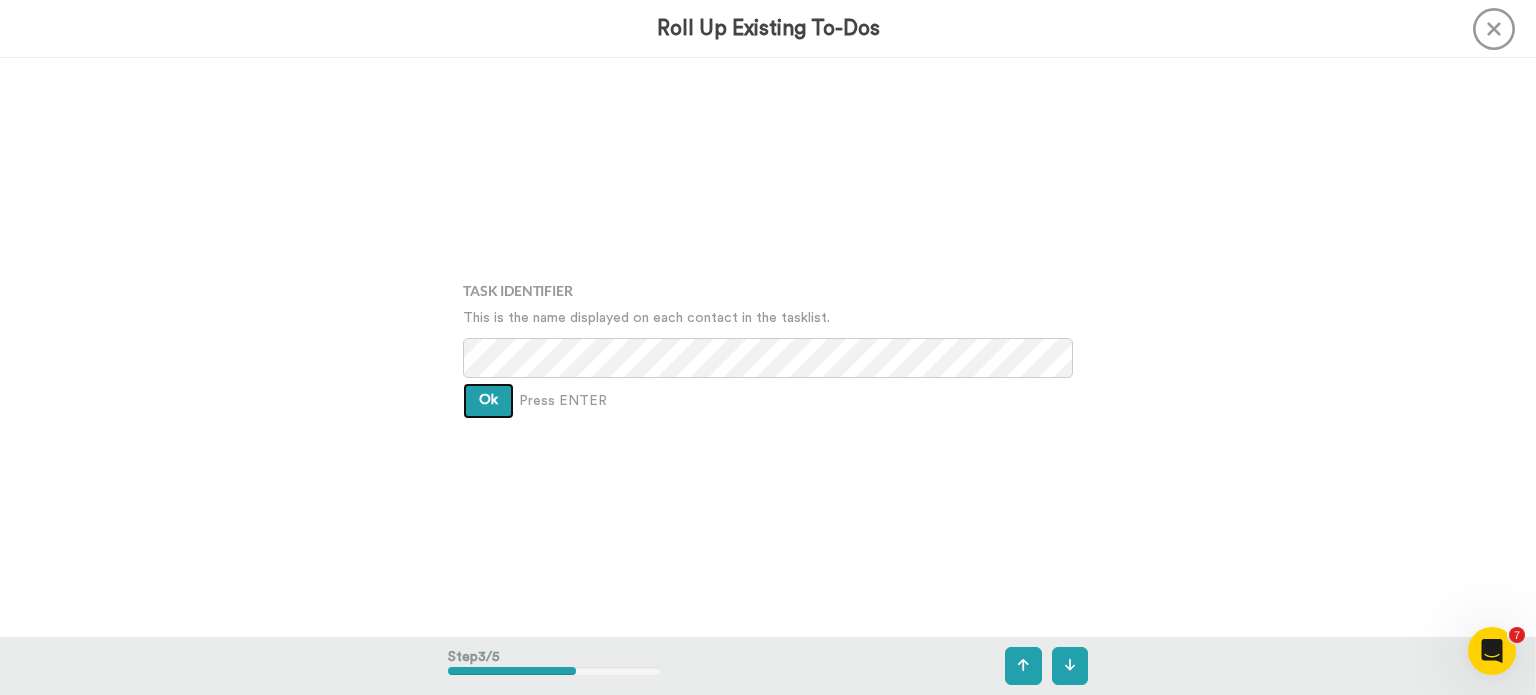 click on "Ok" at bounding box center [488, 401] 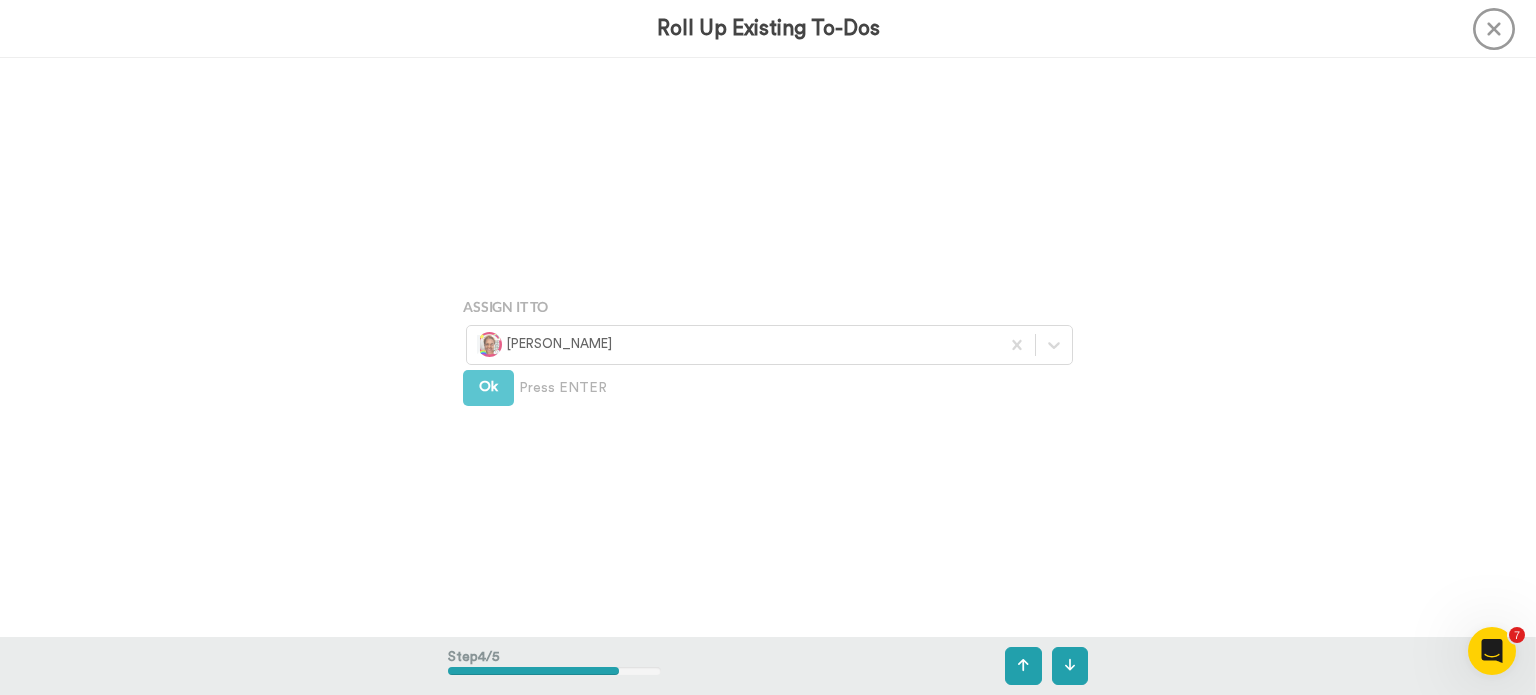 scroll, scrollTop: 1736, scrollLeft: 0, axis: vertical 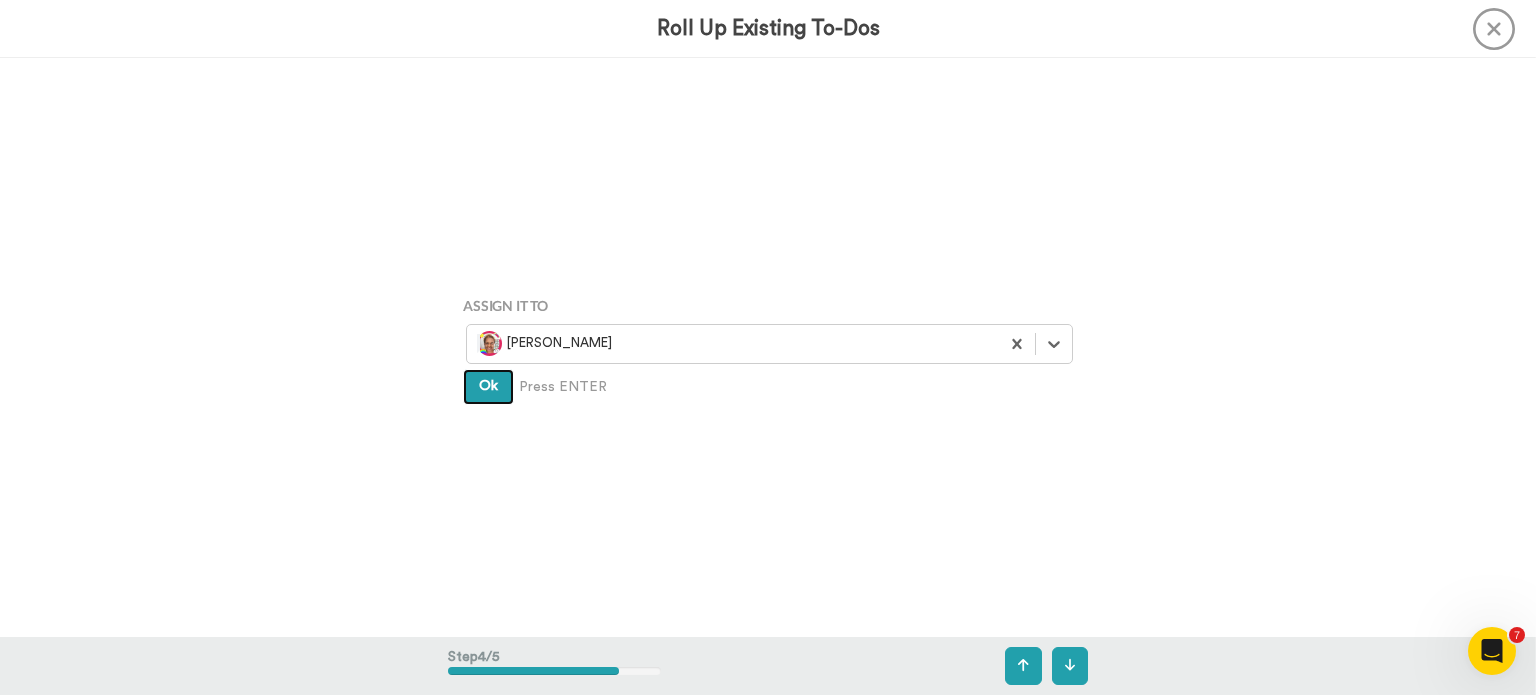click on "Ok" at bounding box center [488, 387] 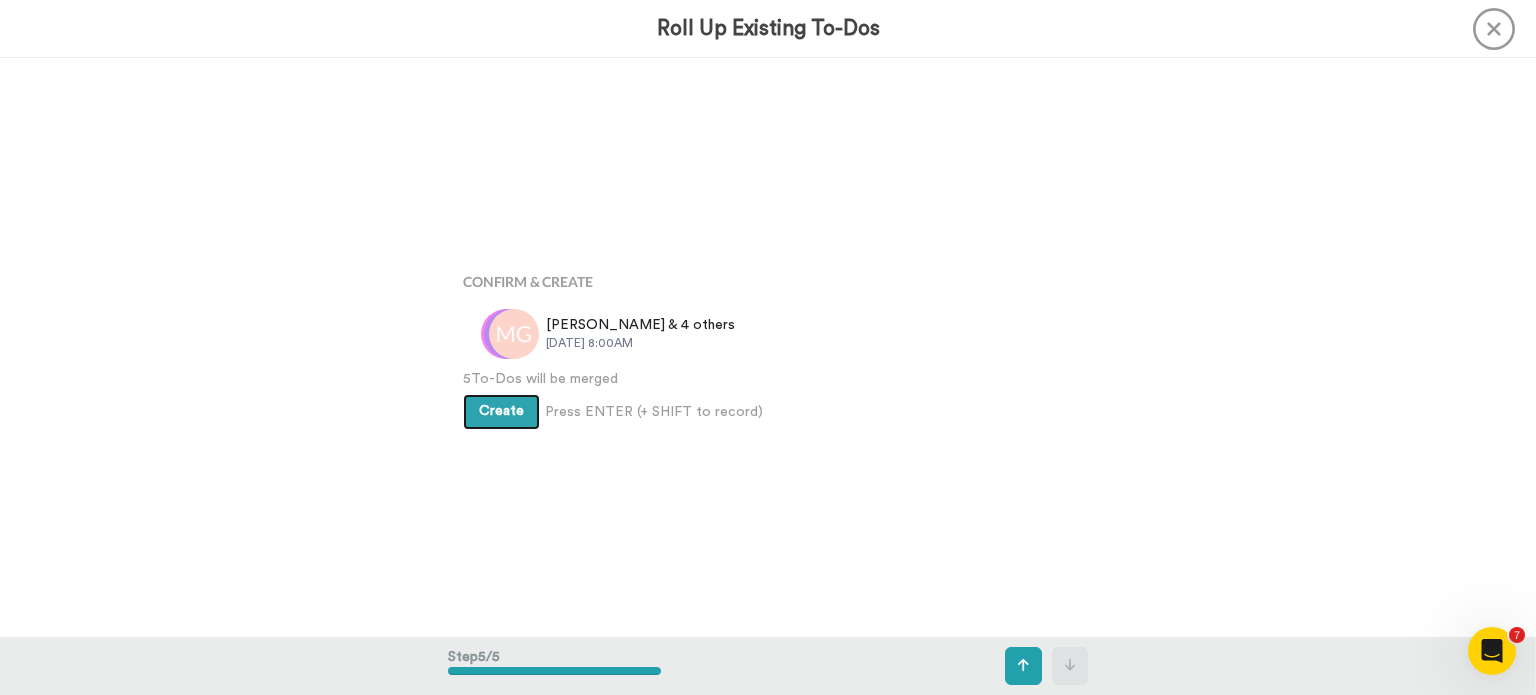 scroll, scrollTop: 2314, scrollLeft: 0, axis: vertical 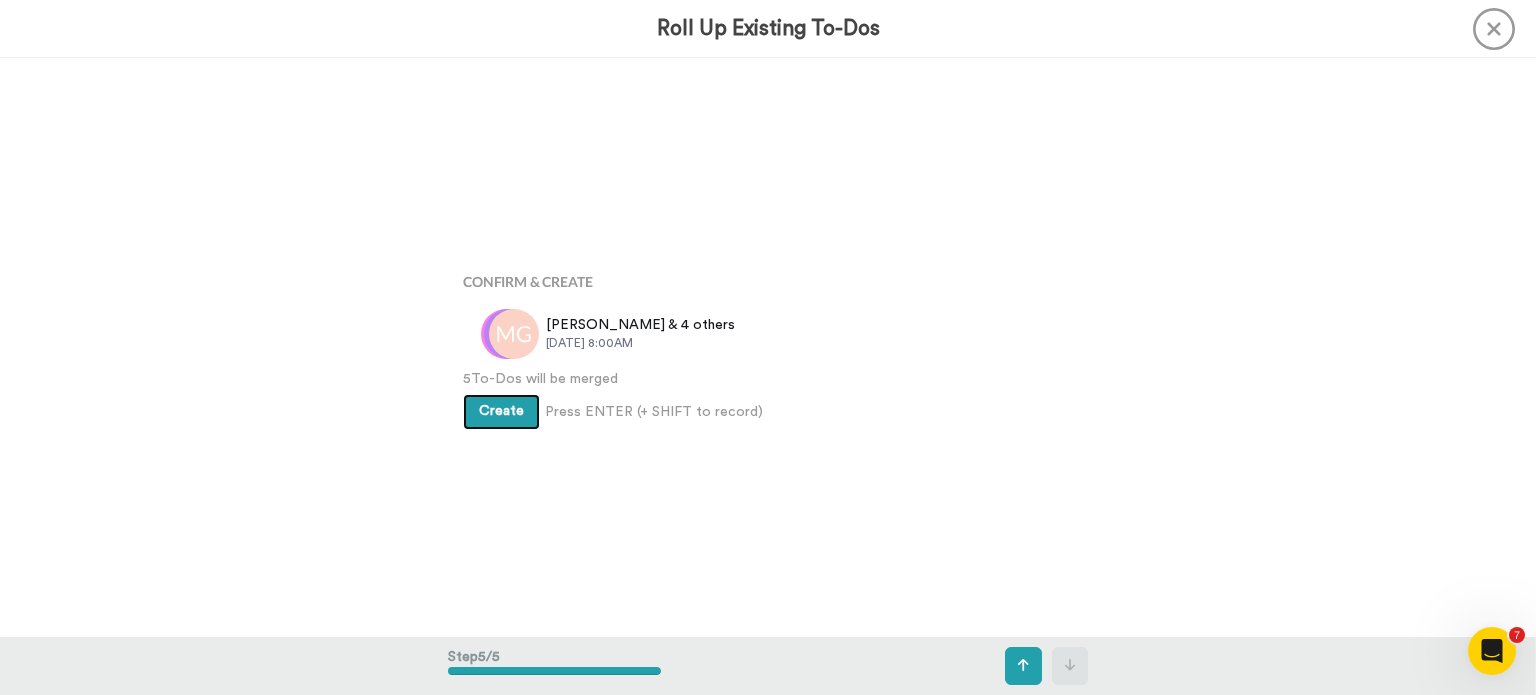 click on "Create" at bounding box center [501, 412] 